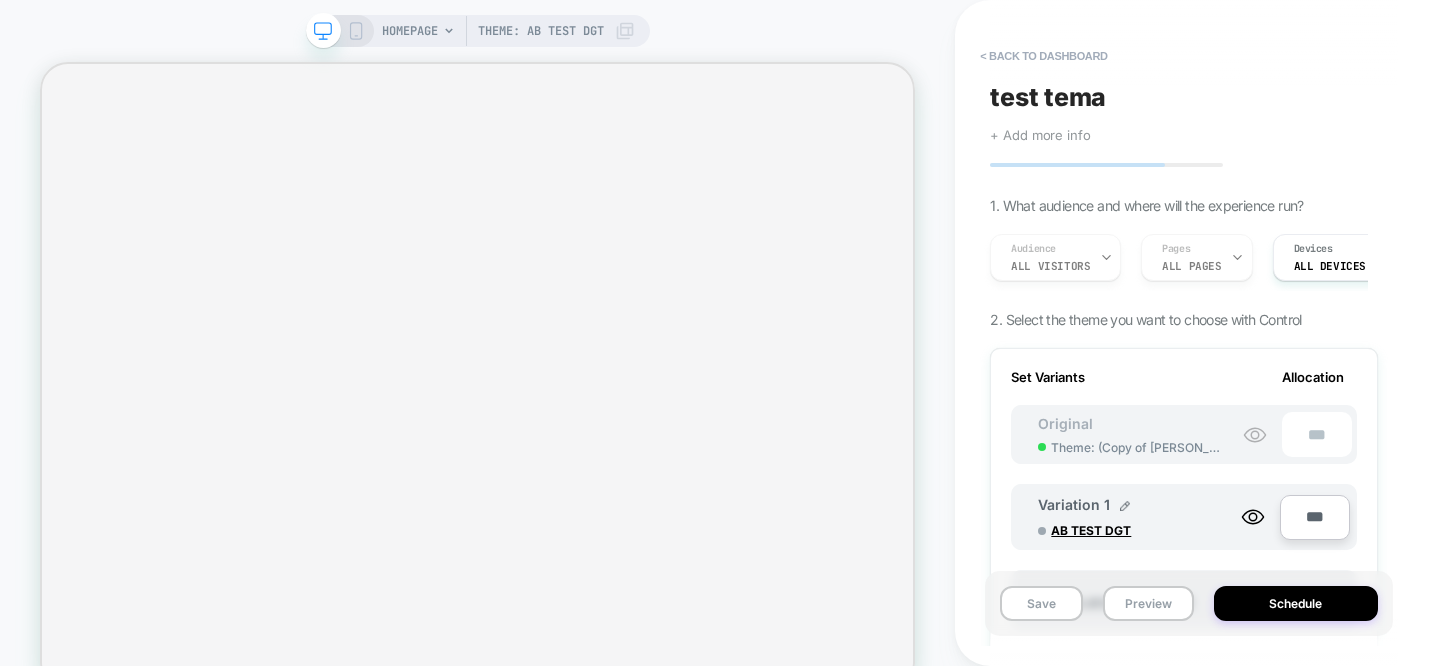 scroll, scrollTop: 0, scrollLeft: 0, axis: both 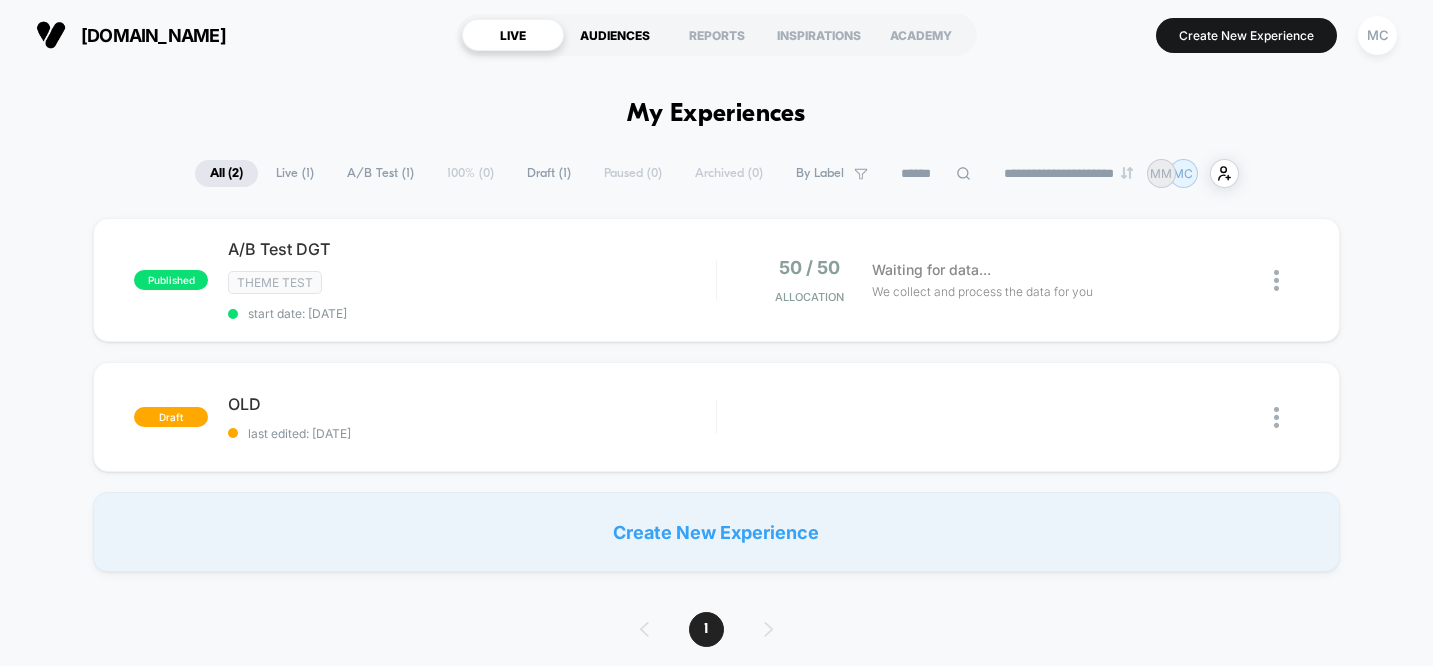 click on "AUDIENCES" at bounding box center [615, 35] 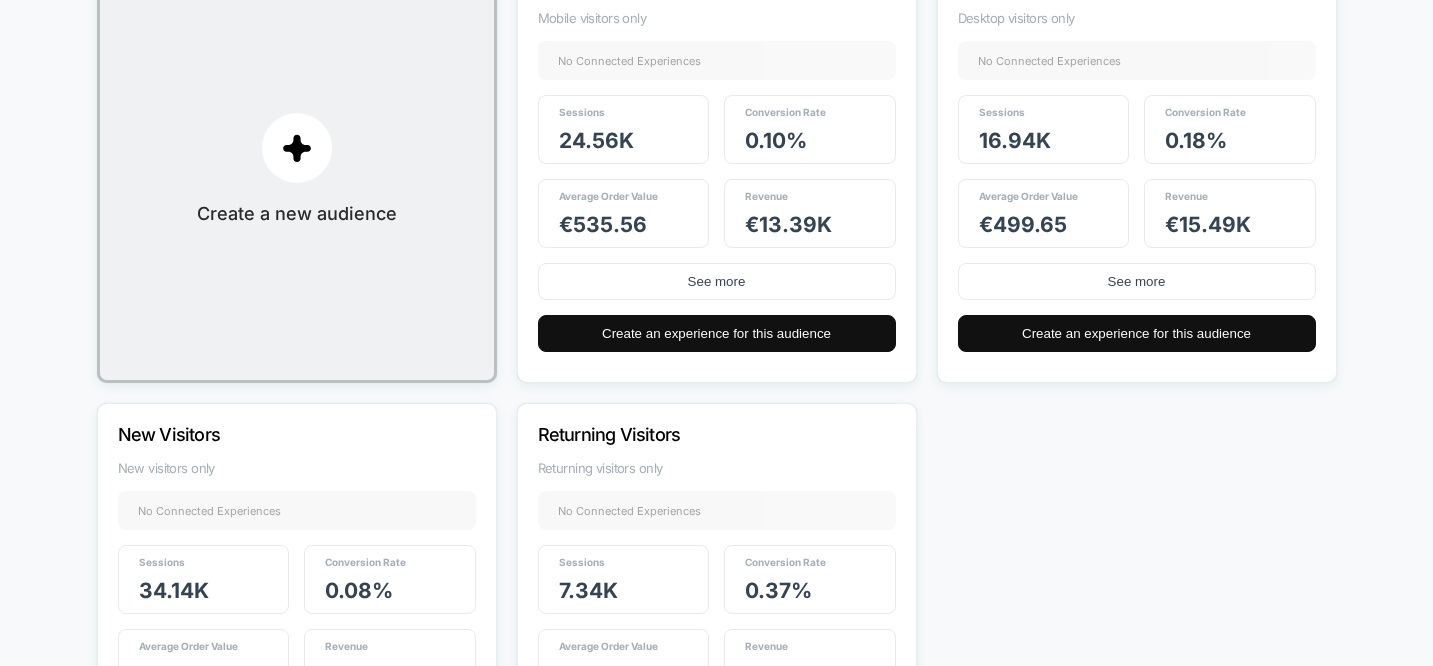 scroll, scrollTop: 0, scrollLeft: 0, axis: both 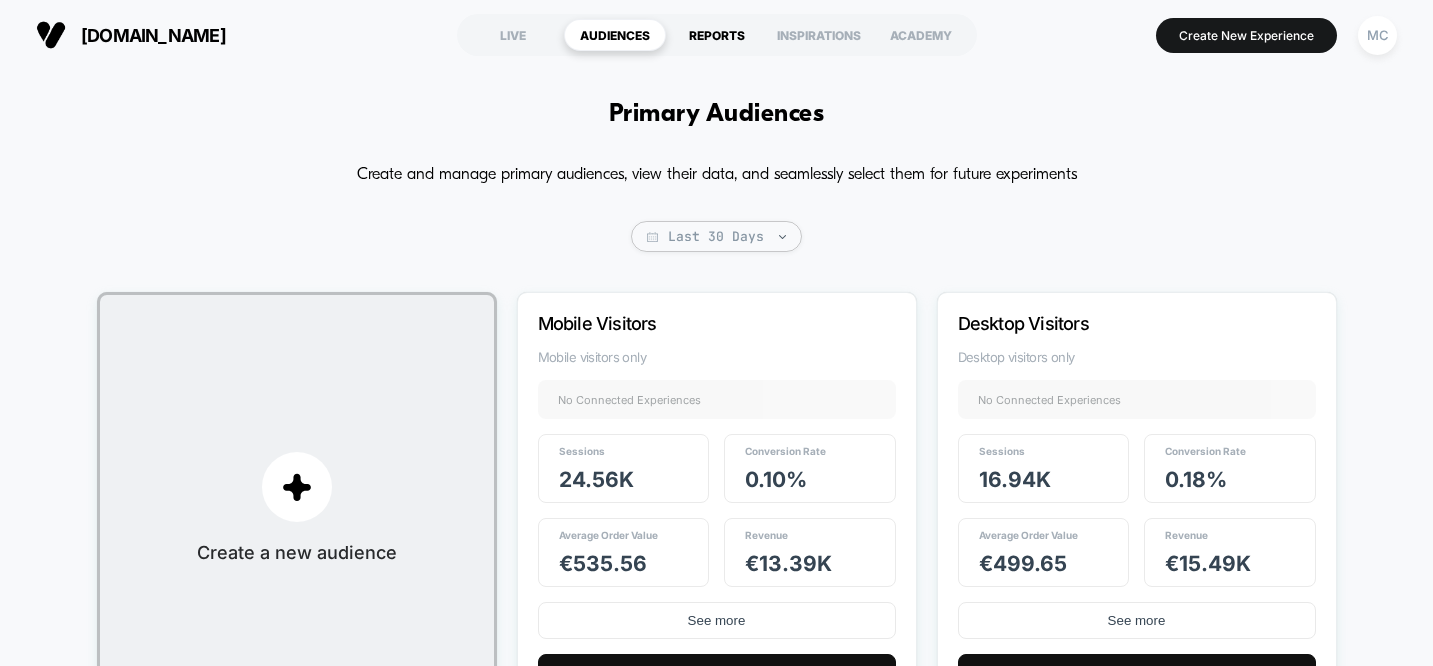 click on "REPORTS" at bounding box center [717, 35] 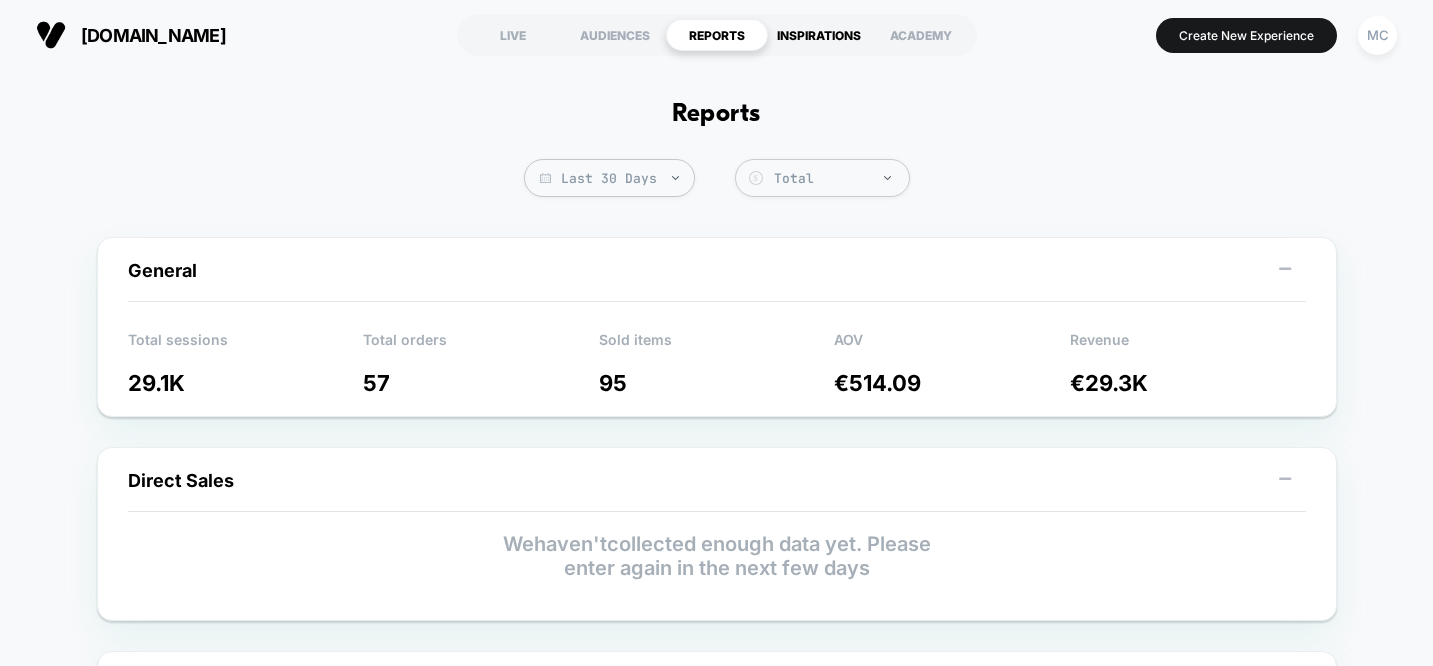 click on "INSPIRATIONS" at bounding box center (819, 35) 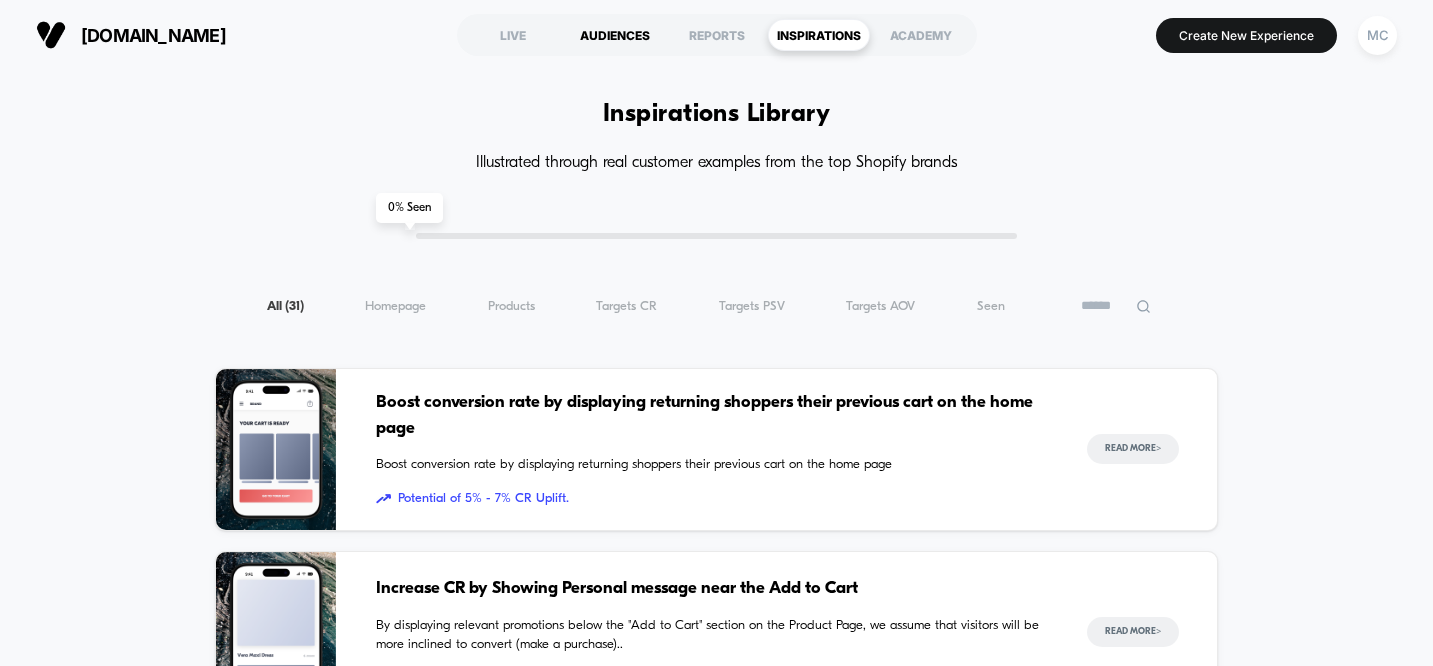 click on "AUDIENCES" at bounding box center (615, 35) 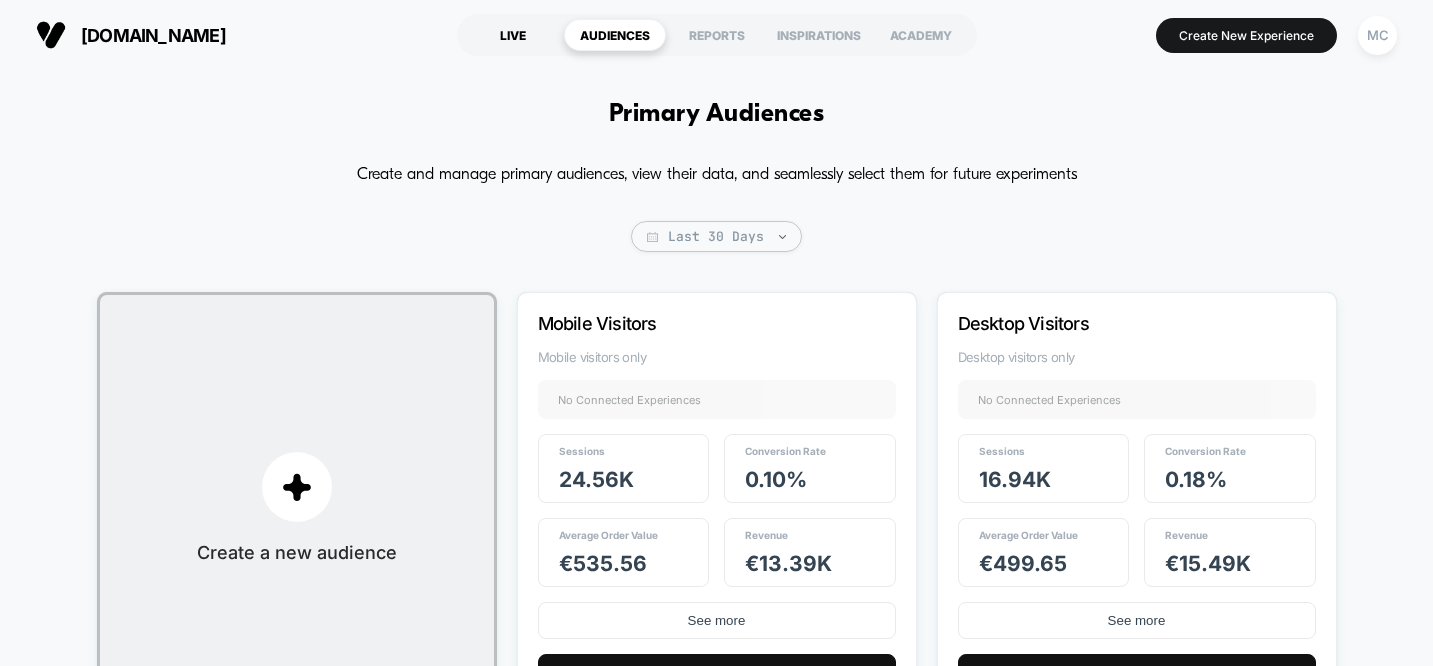 click on "LIVE" at bounding box center (513, 35) 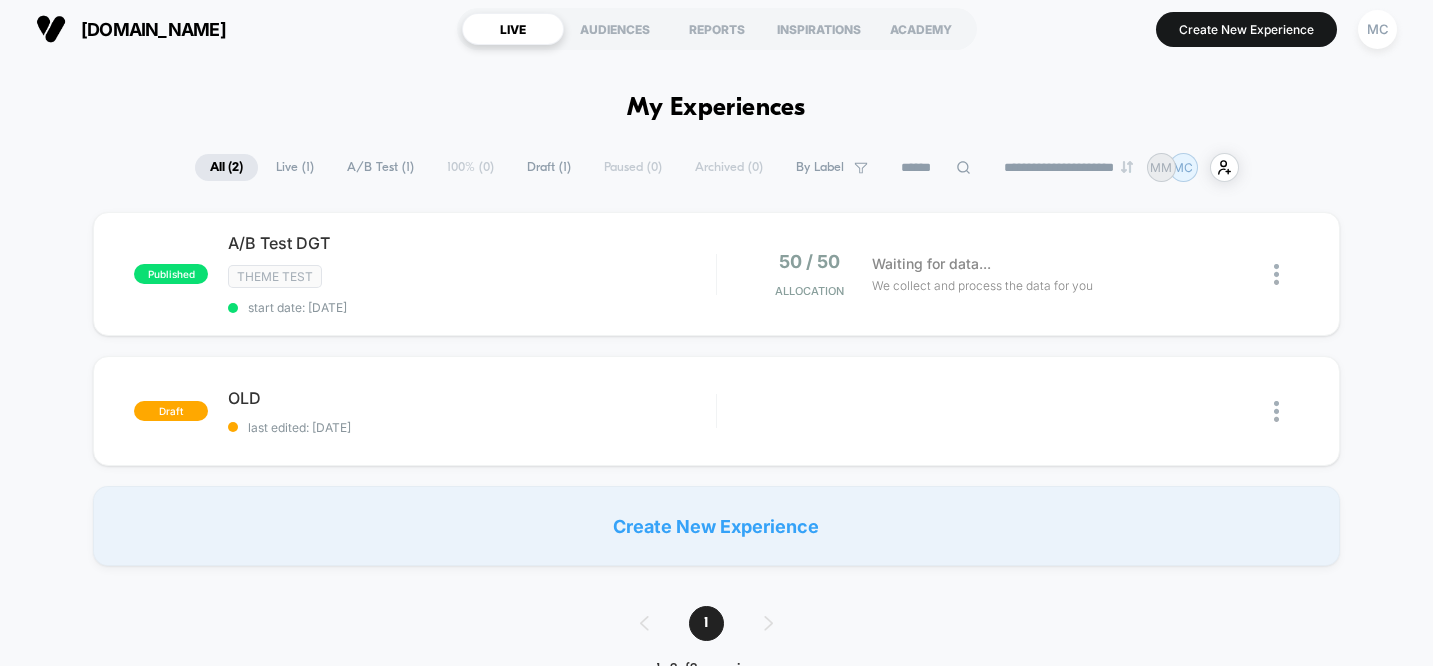 scroll, scrollTop: 13, scrollLeft: 0, axis: vertical 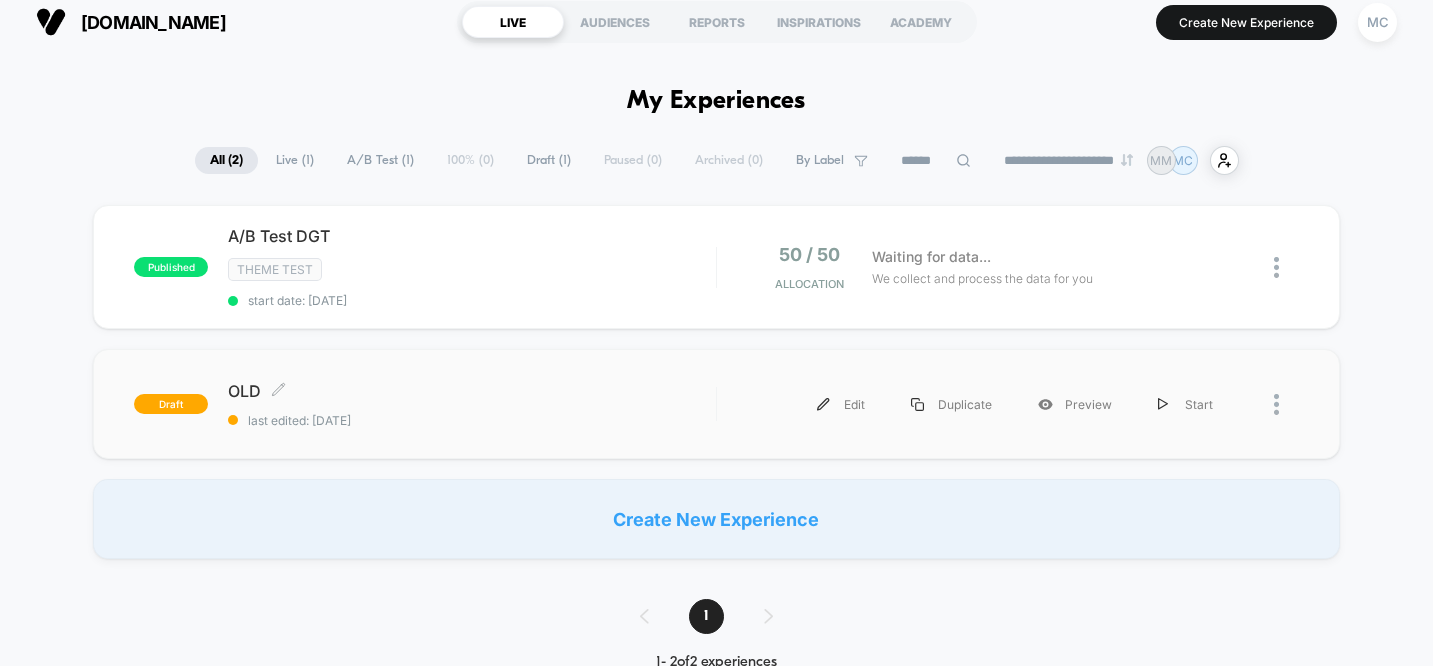 click on "OLD Click to edit experience details Click to edit experience details last edited: [DATE]" at bounding box center (472, 404) 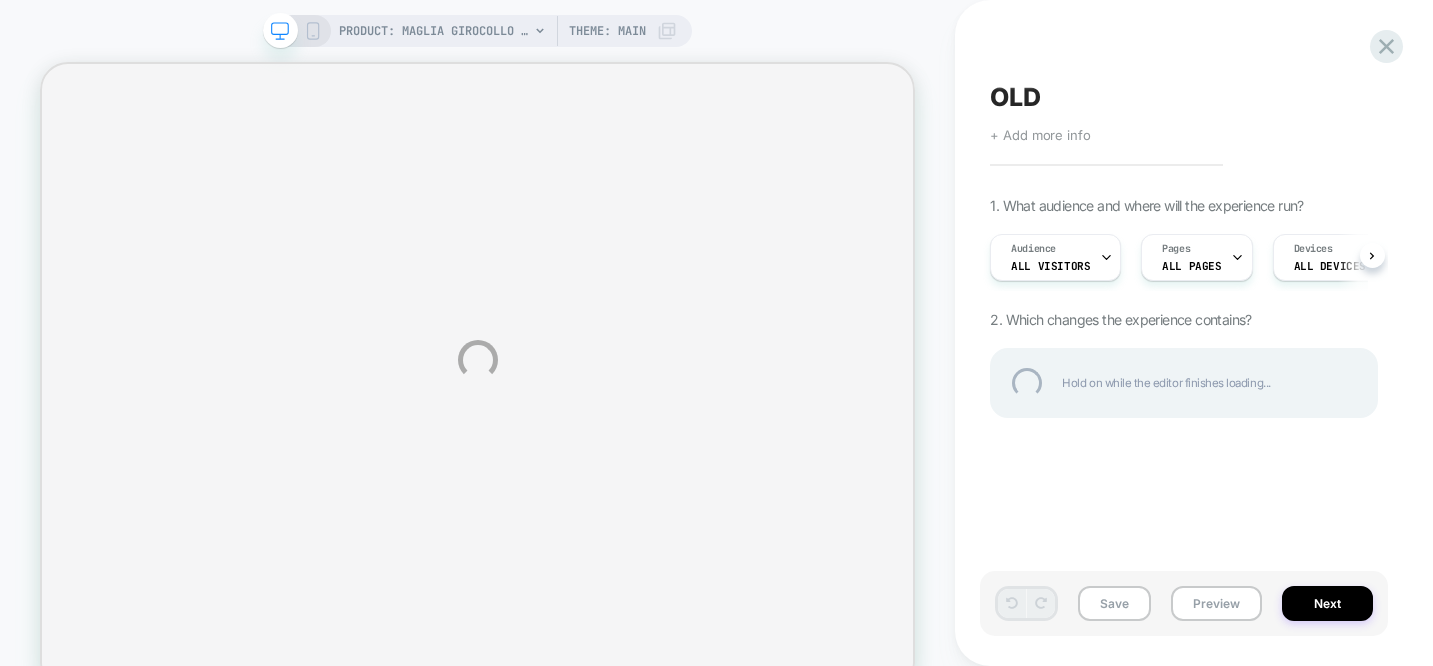 click on "PRODUCT: Maglia girocollo in cotone Makò [dxa195f3z31e2901] PRODUCT: Maglia girocollo in cotone Makò [dxa195f3z31e2901] Theme: MAIN OLD Click to edit experience details + Add more info 1. What audience and where will the experience run? Audience All Visitors Pages ALL PAGES Devices ALL DEVICES Trigger Page Load 2. Which changes the experience contains? Hold on while the editor finishes loading... Save Preview Next" at bounding box center (716, 360) 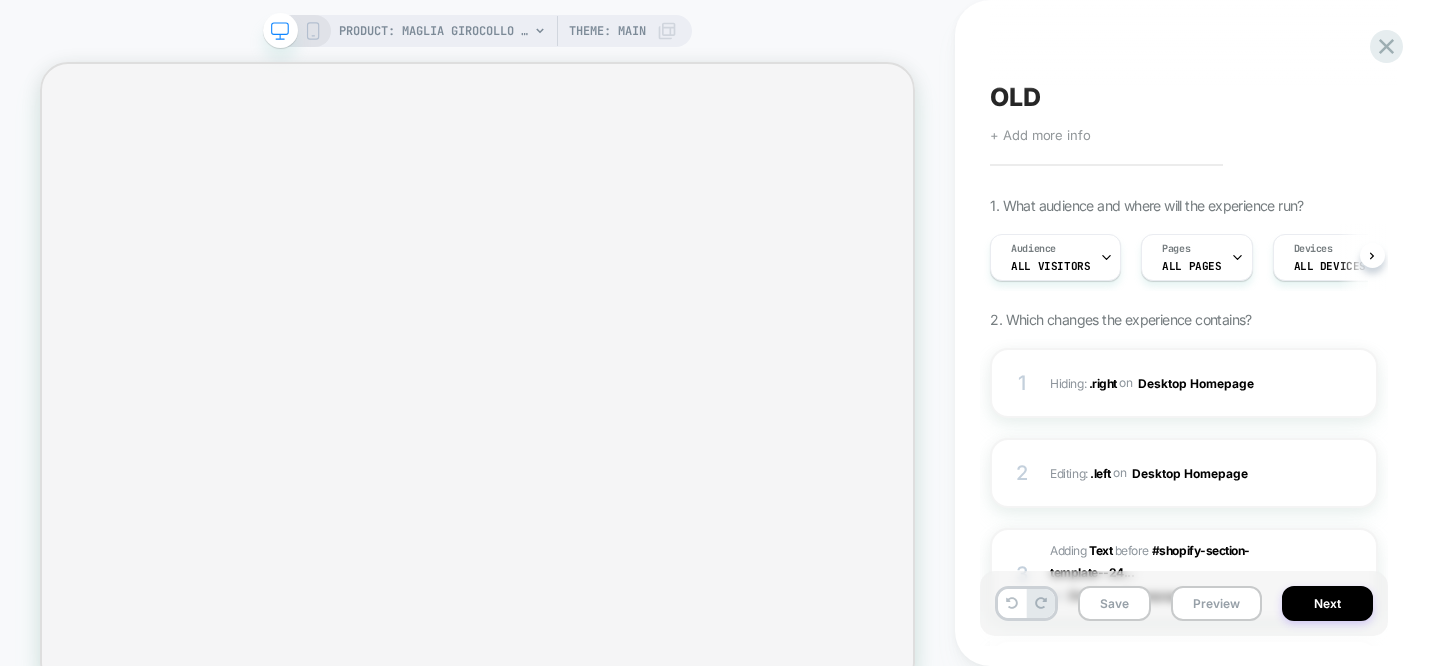 click 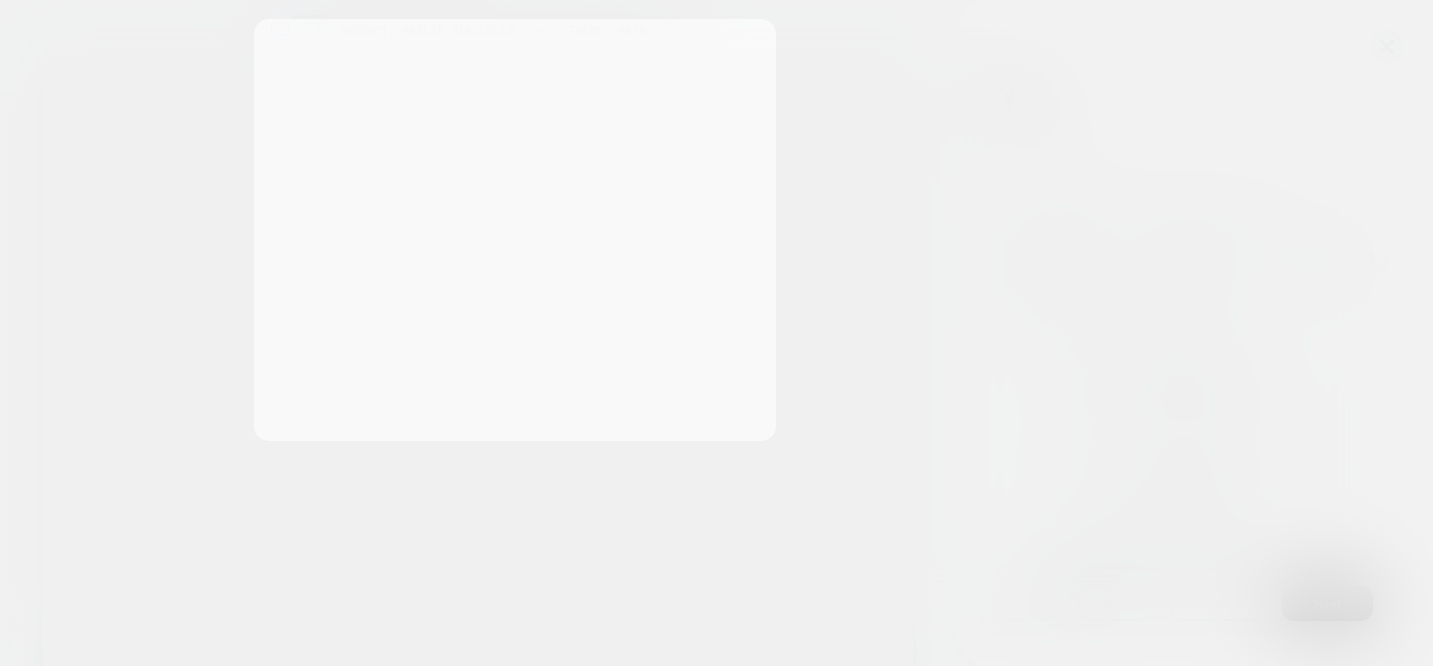 scroll, scrollTop: 0, scrollLeft: 1, axis: horizontal 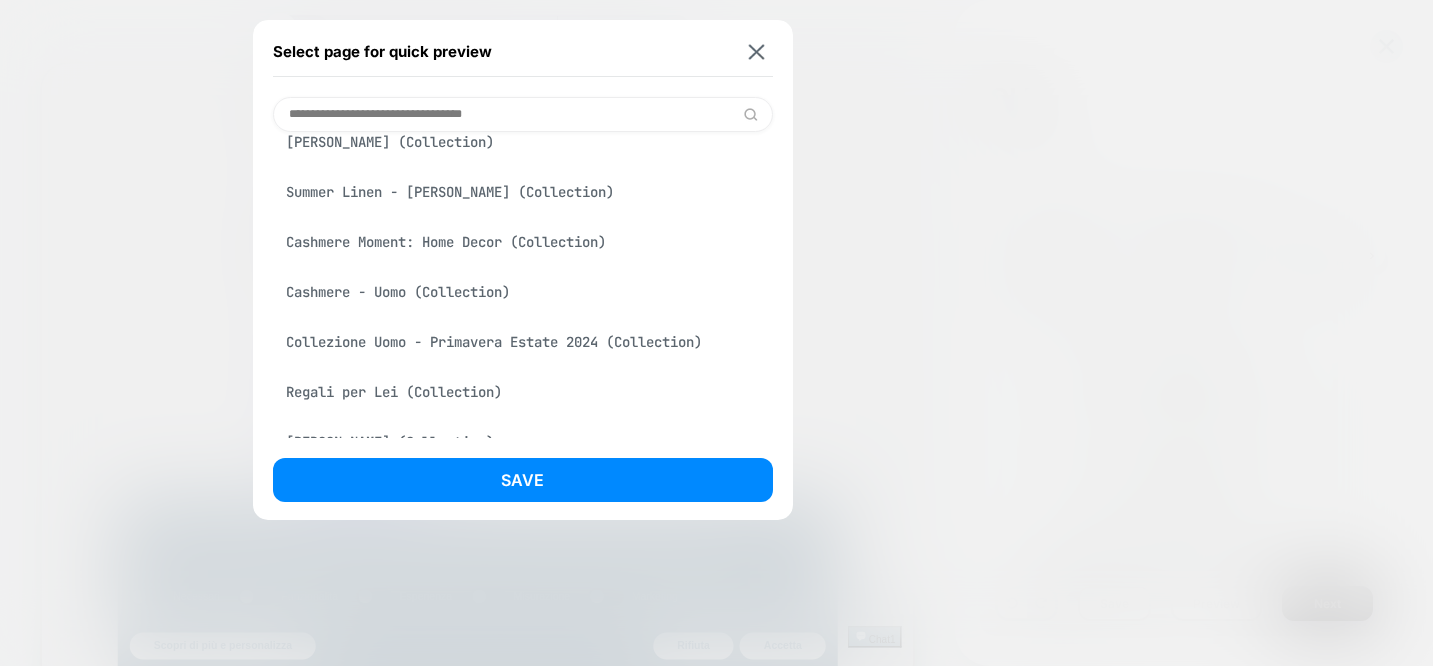 click on "Summer Linen - [PERSON_NAME] (Collection)" at bounding box center (523, 192) 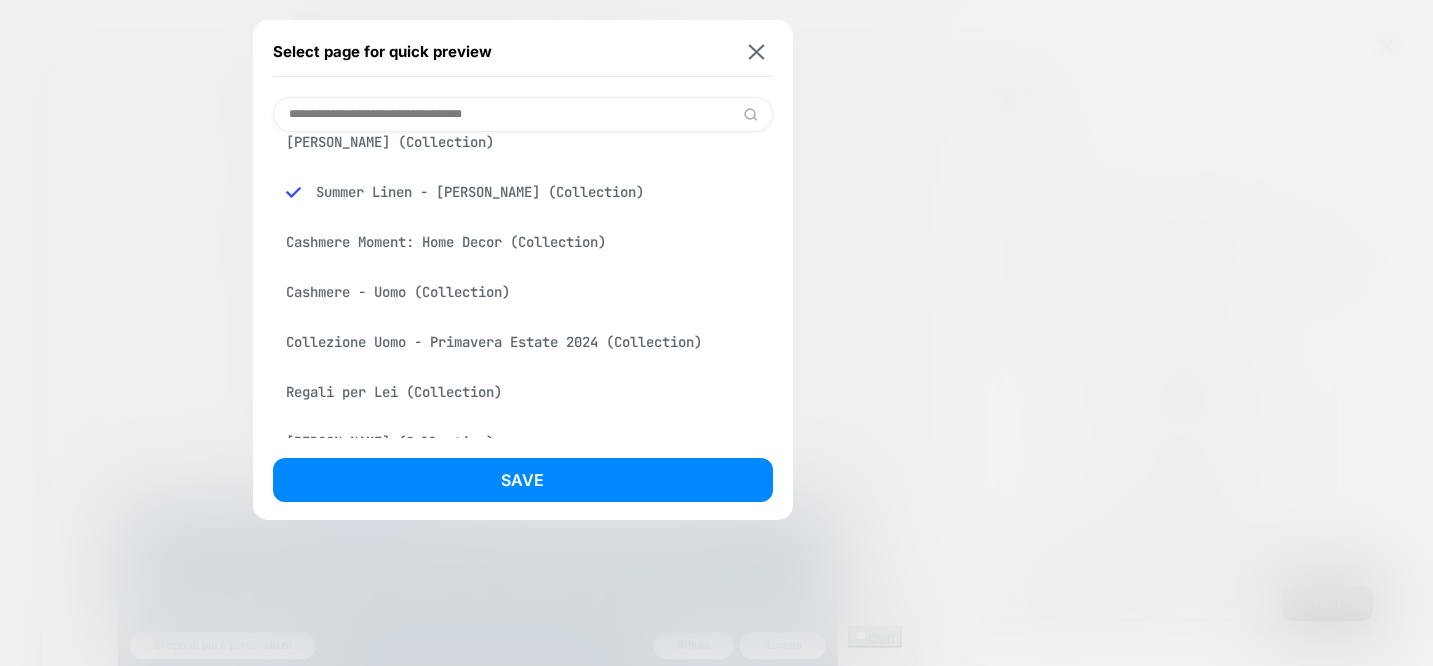 click on "Save" at bounding box center (523, 480) 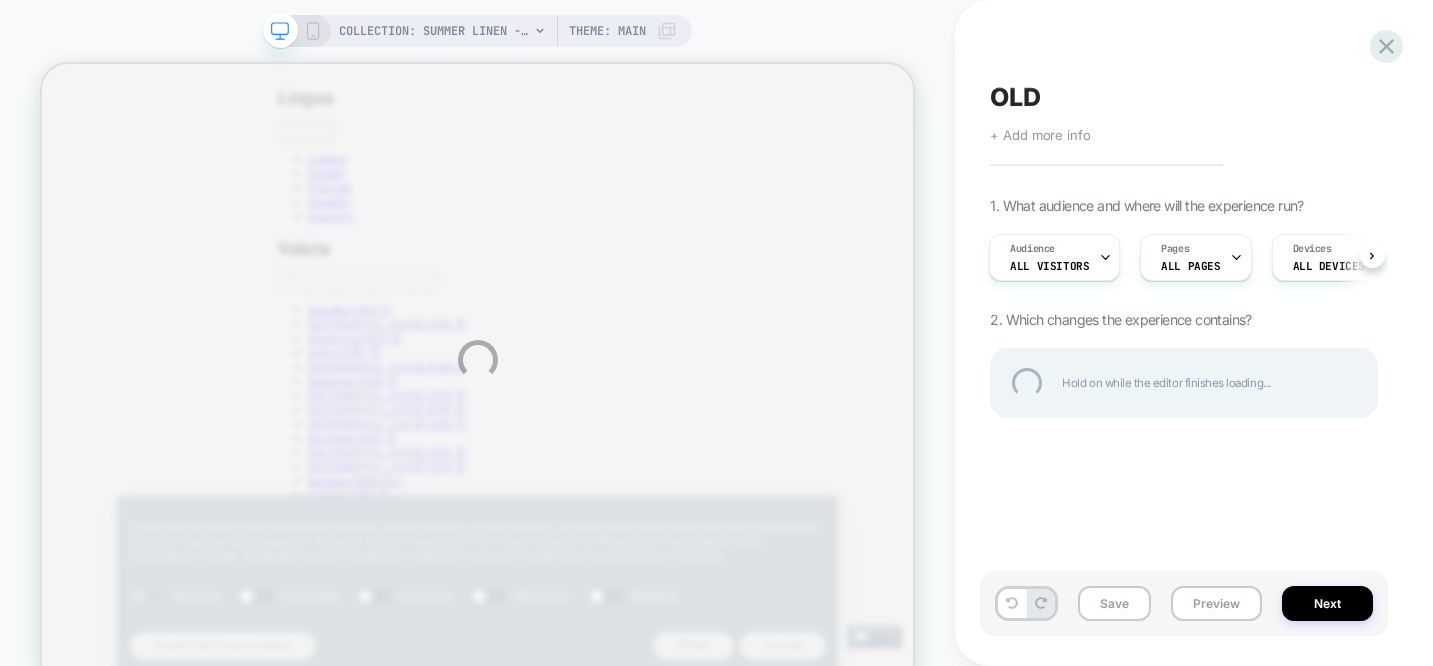 scroll, scrollTop: 0, scrollLeft: 0, axis: both 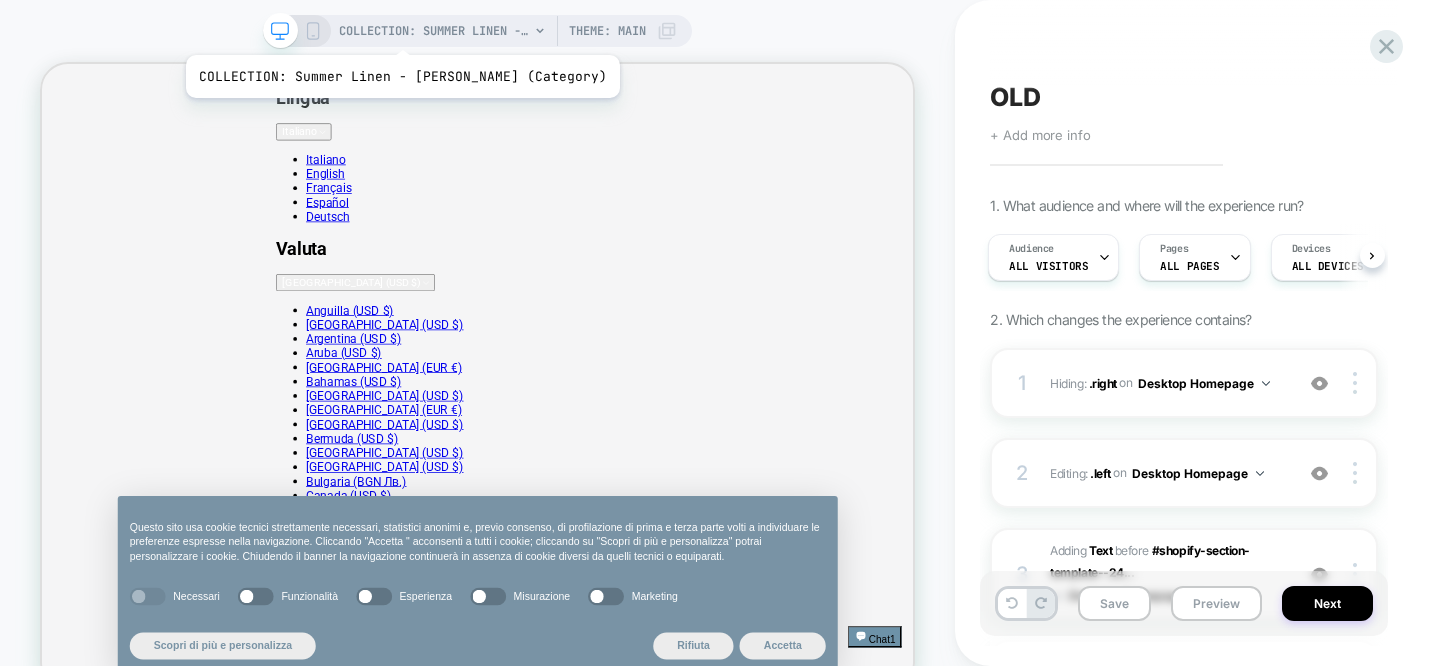 click on "COLLECTION: Summer Linen - [PERSON_NAME] (Category)" at bounding box center (434, 31) 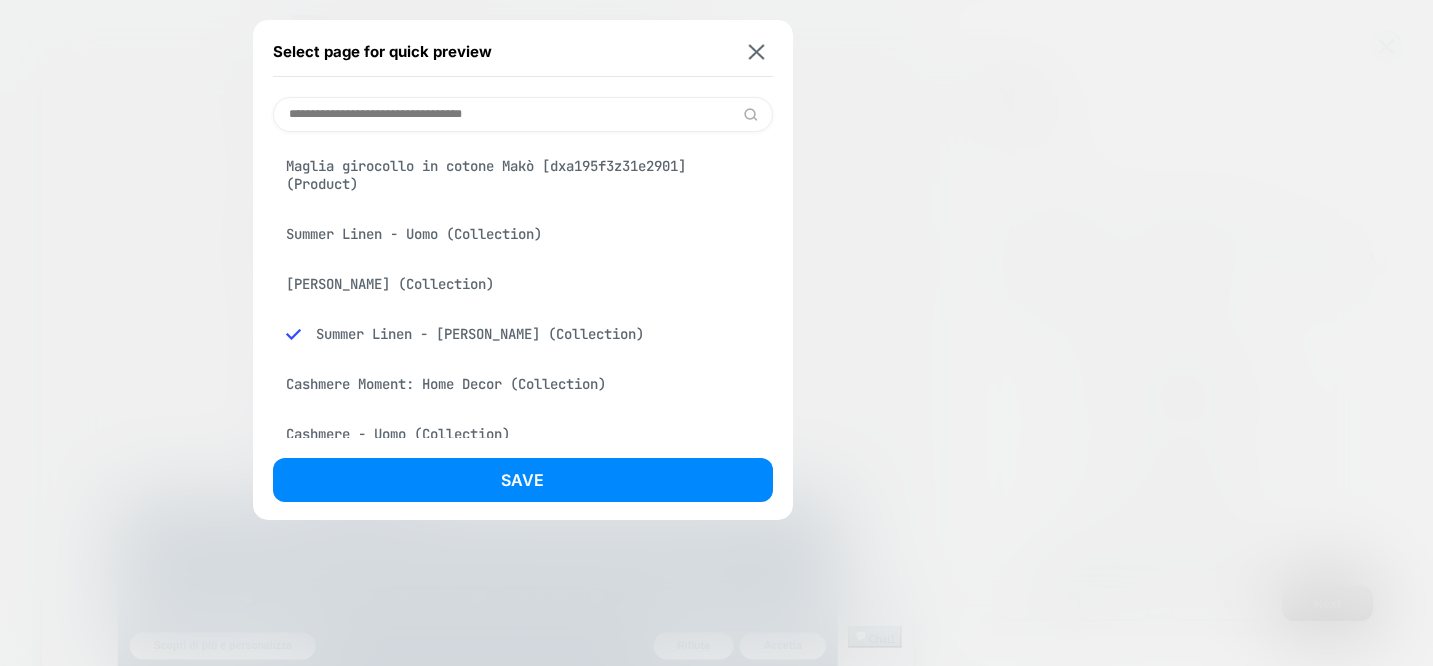 click at bounding box center (523, 114) 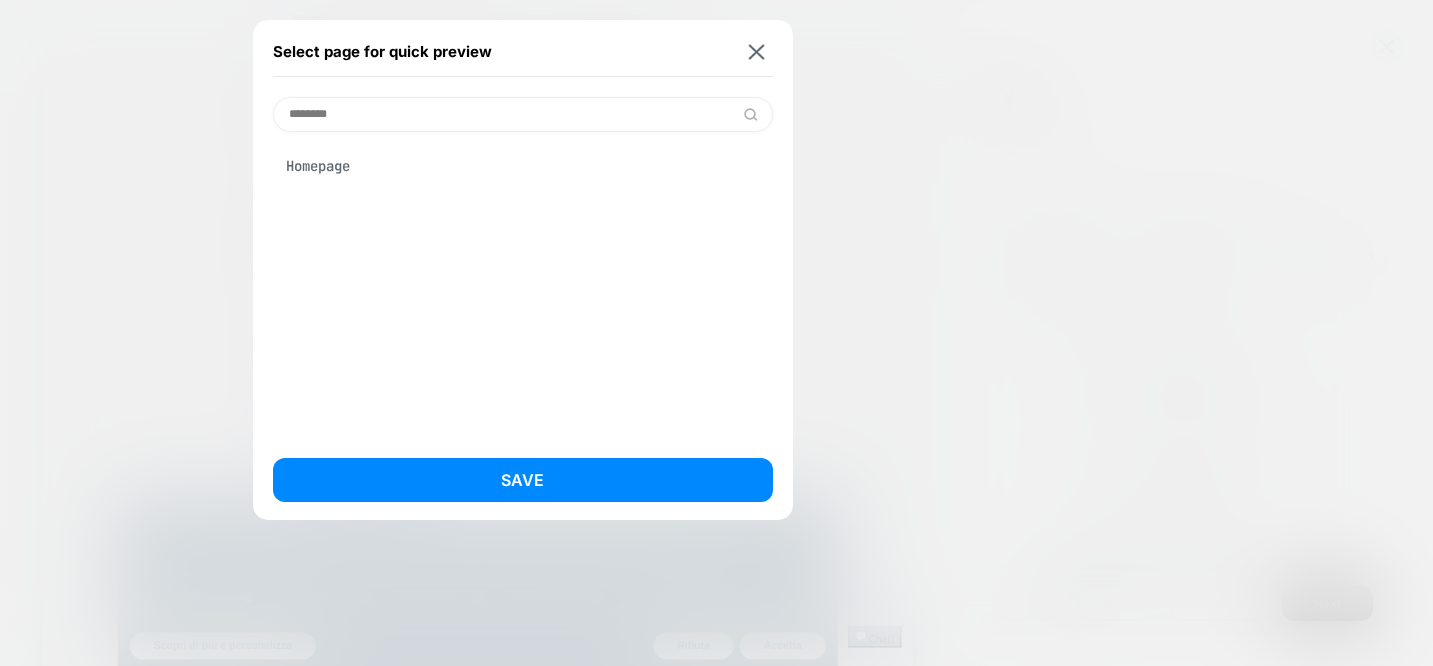 type on "********" 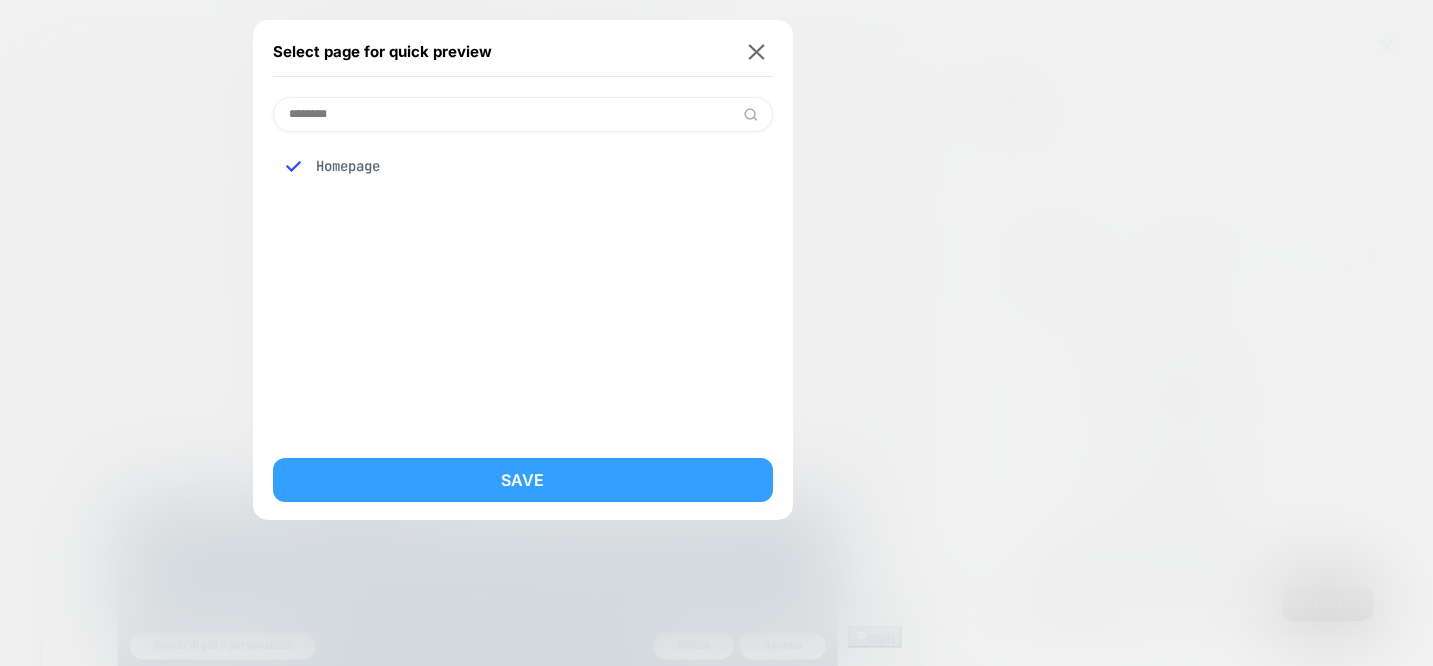 click on "Save" at bounding box center (523, 480) 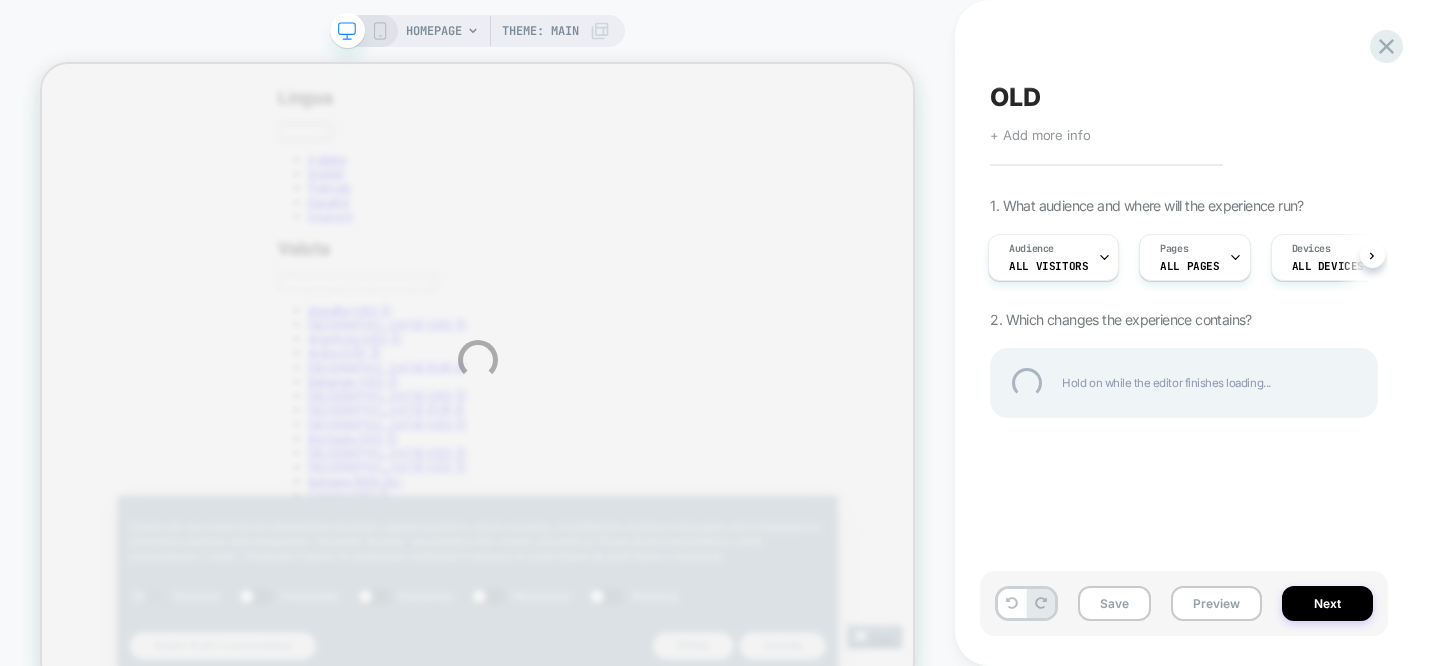 scroll, scrollTop: 0, scrollLeft: 0, axis: both 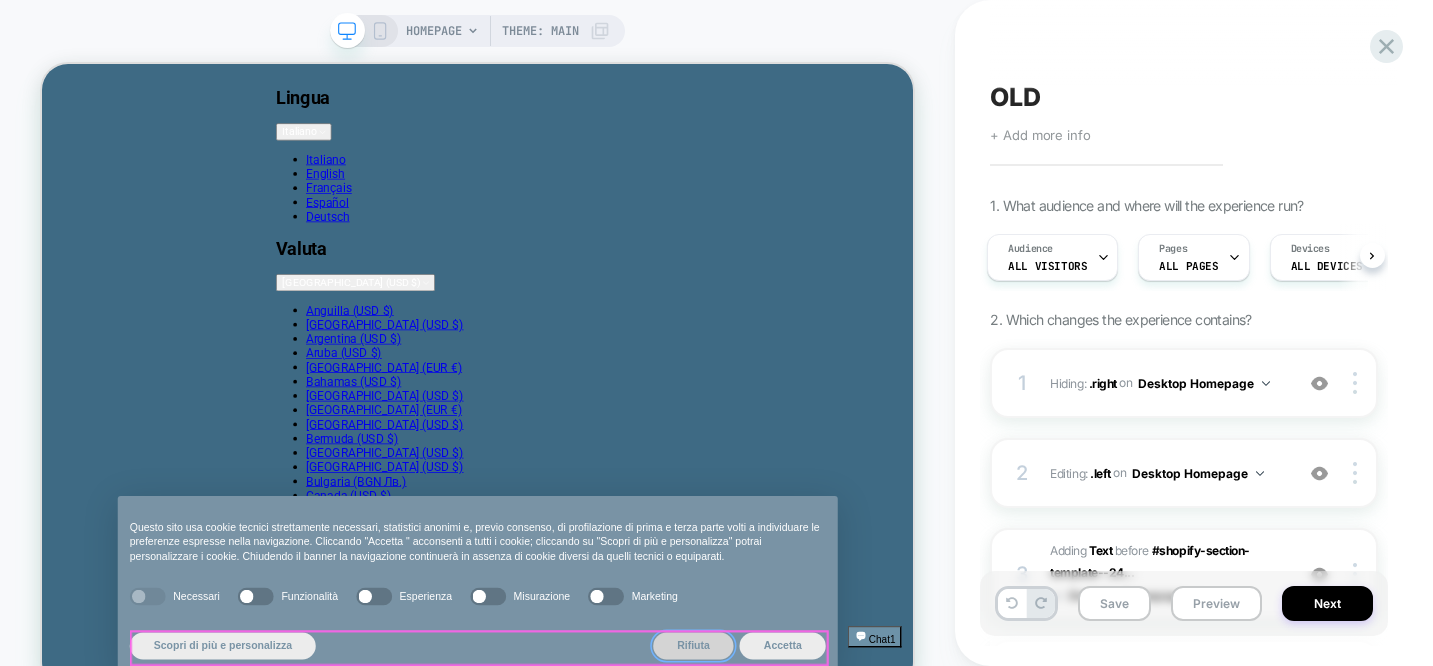 click on "Rifiuta" at bounding box center (911, 840) 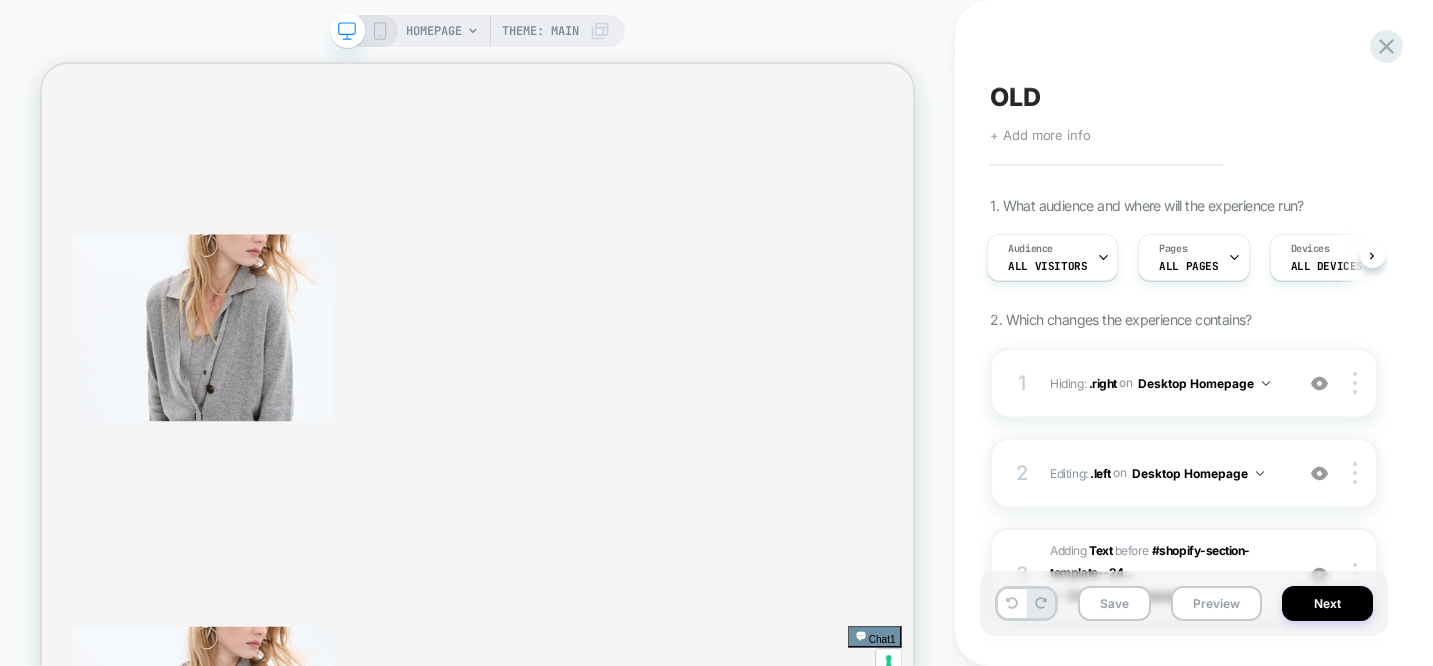 scroll, scrollTop: 2060, scrollLeft: 0, axis: vertical 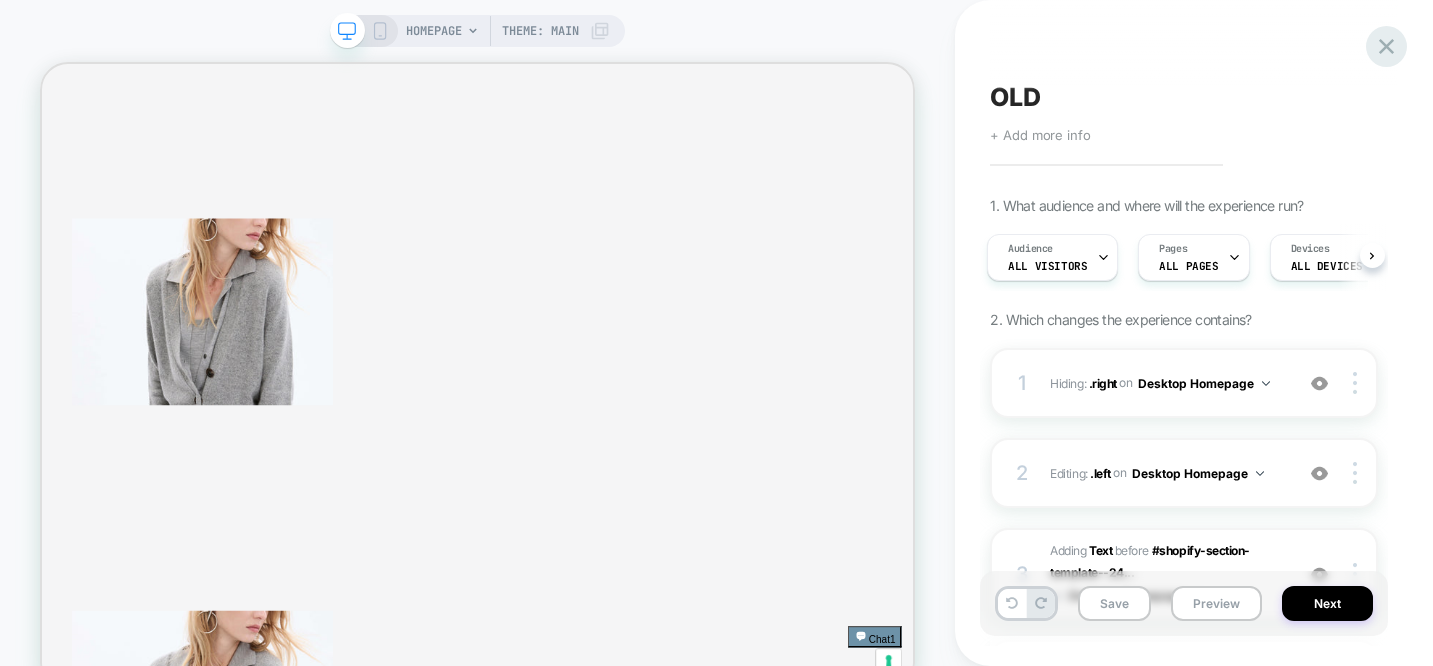 click 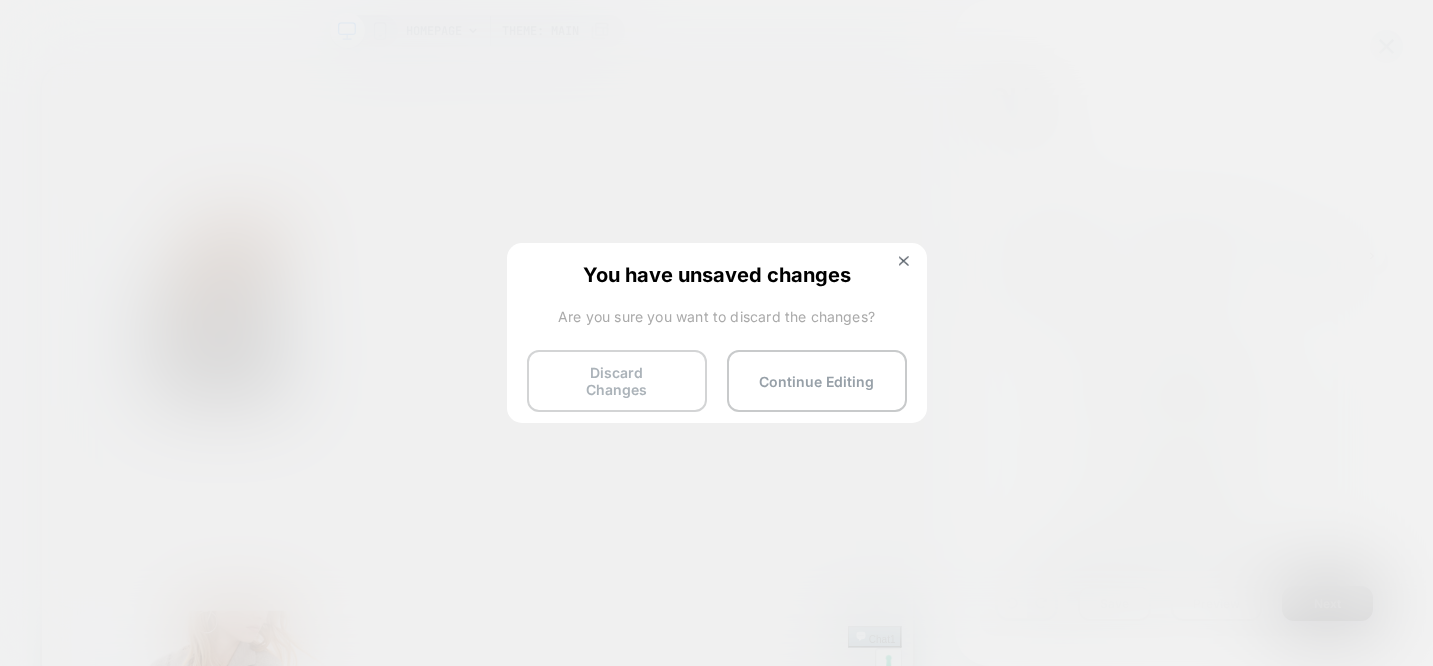click on "Discard Changes" at bounding box center (617, 381) 